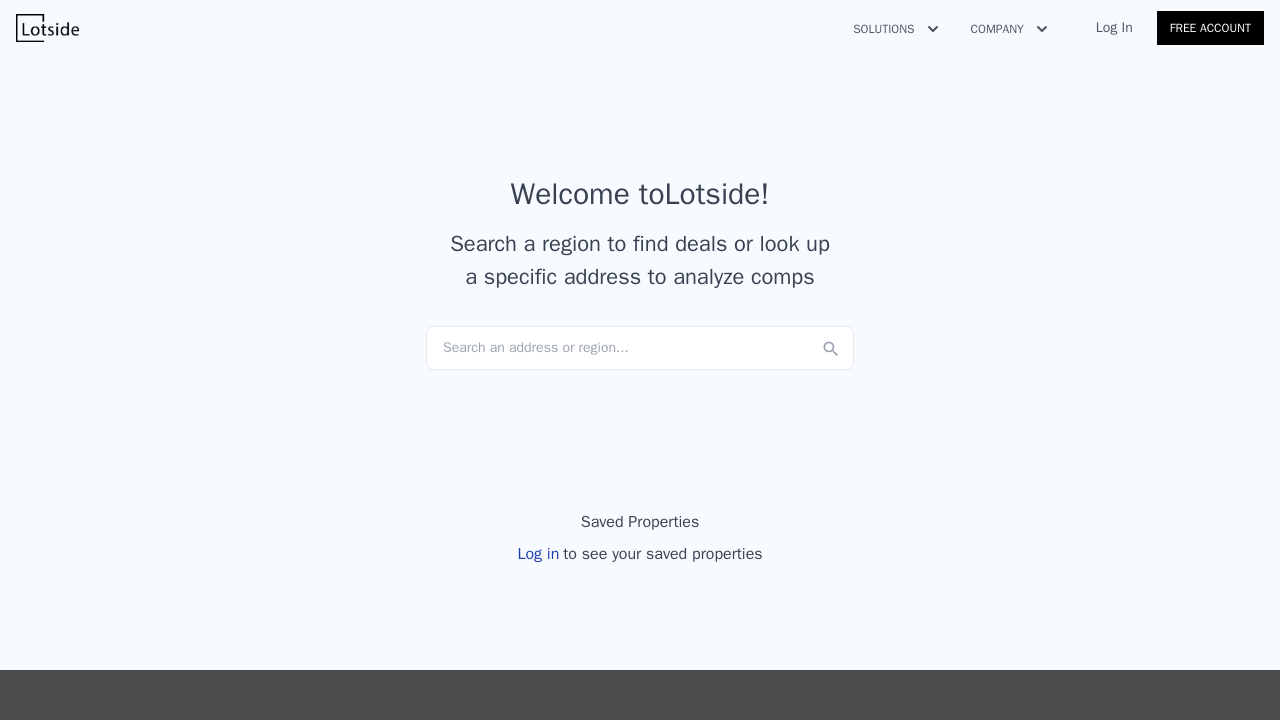 scroll, scrollTop: 0, scrollLeft: 0, axis: both 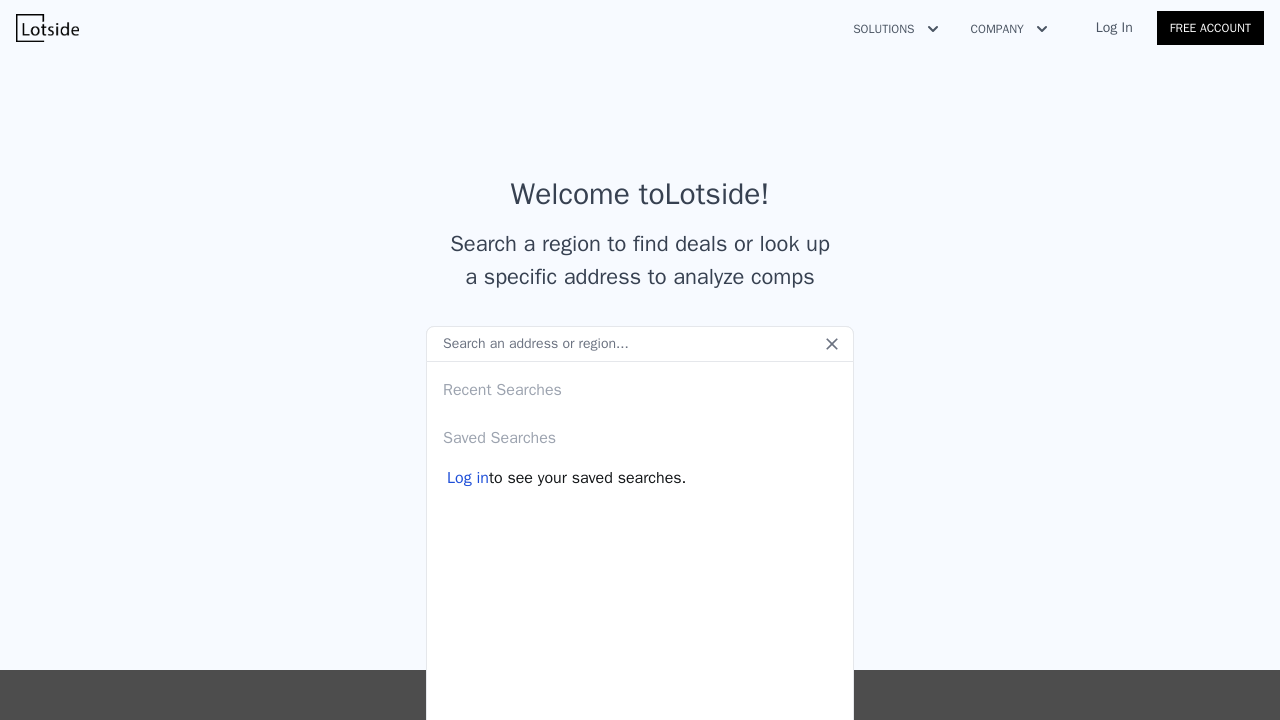 click at bounding box center (640, 344) 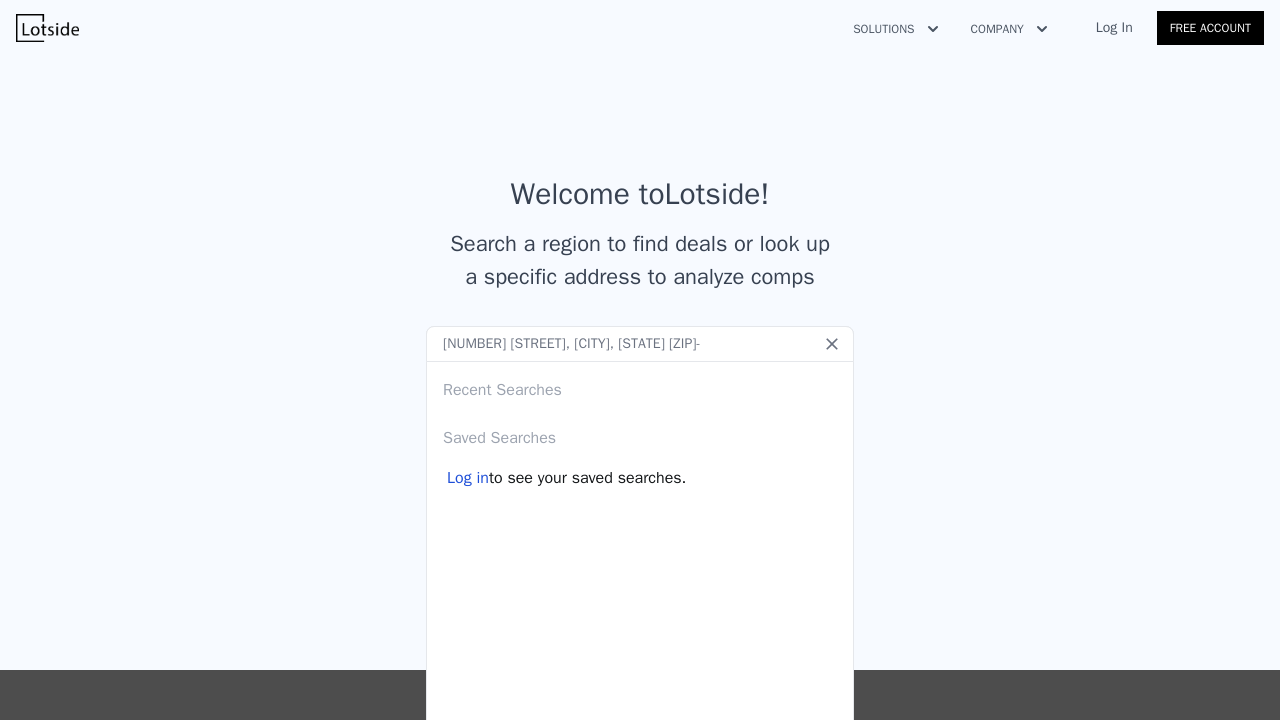 type on "[NUMBER] [STREET], [CITY], [STATE] [ZIP]-" 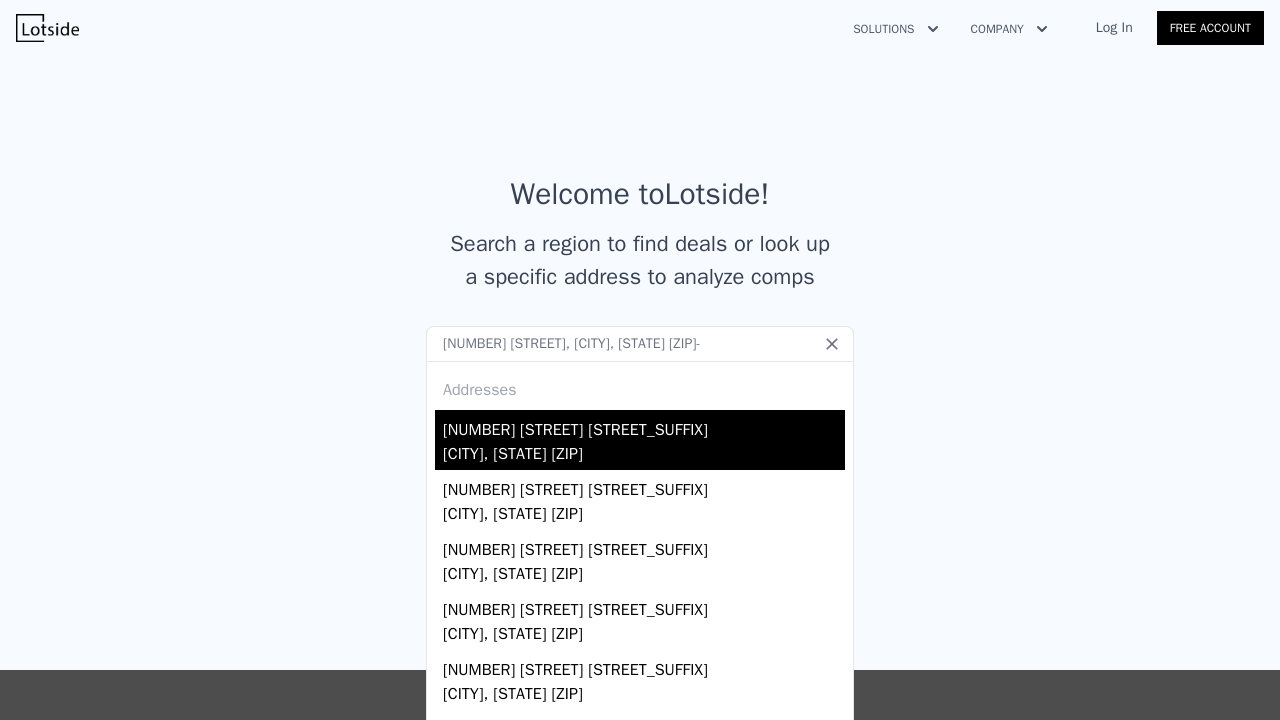click on "[NUMBER] [STREET] [STREET_SUFFIX]" at bounding box center (644, 426) 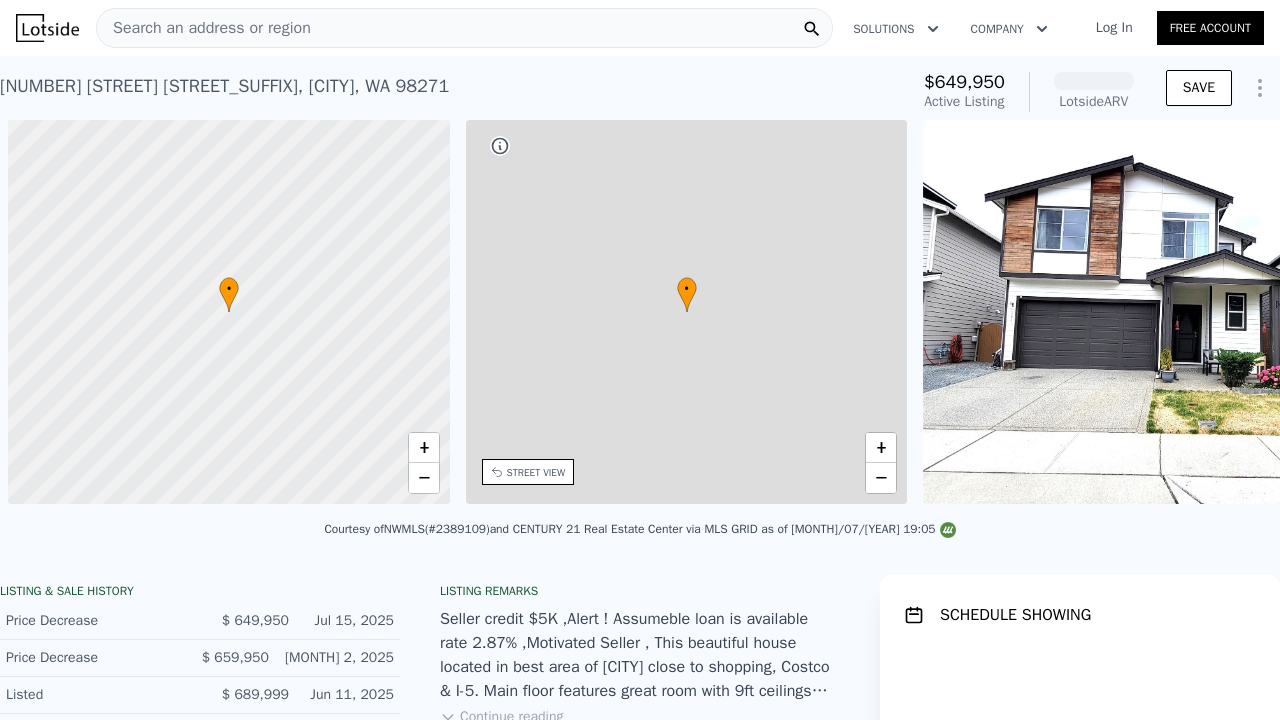 scroll, scrollTop: 0, scrollLeft: 8, axis: horizontal 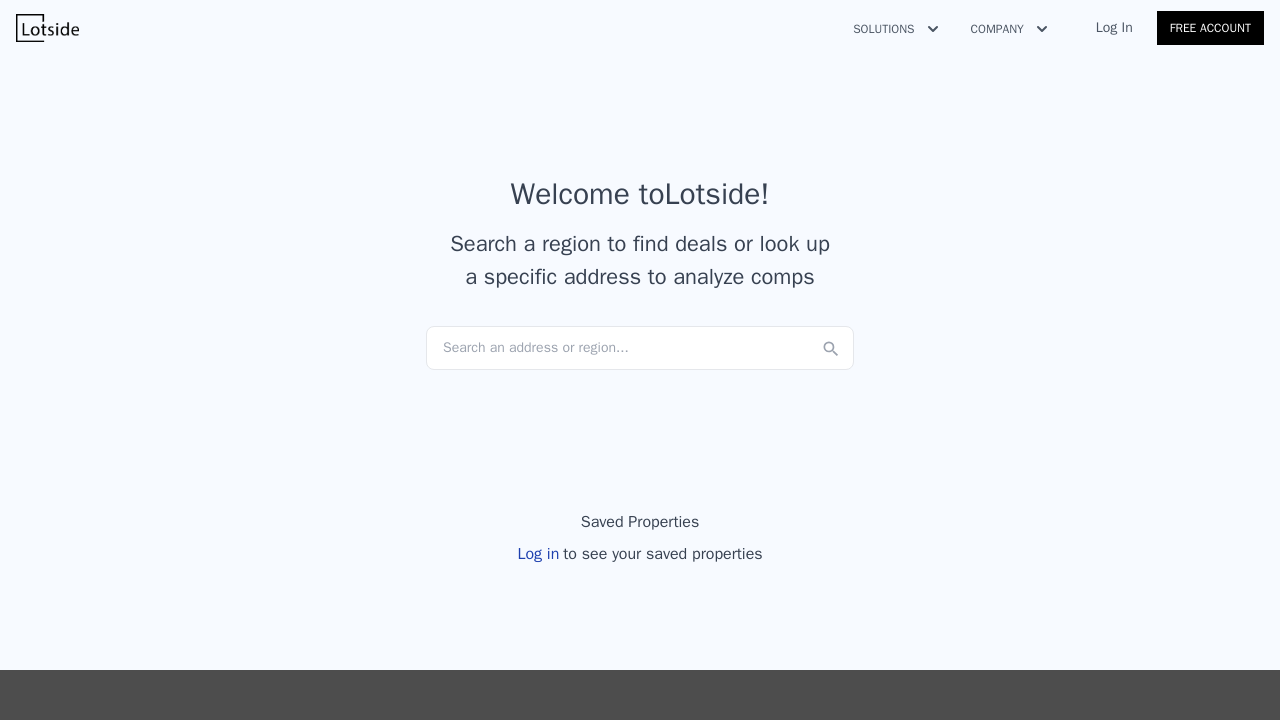 click on "Search an address or region..." at bounding box center (640, 348) 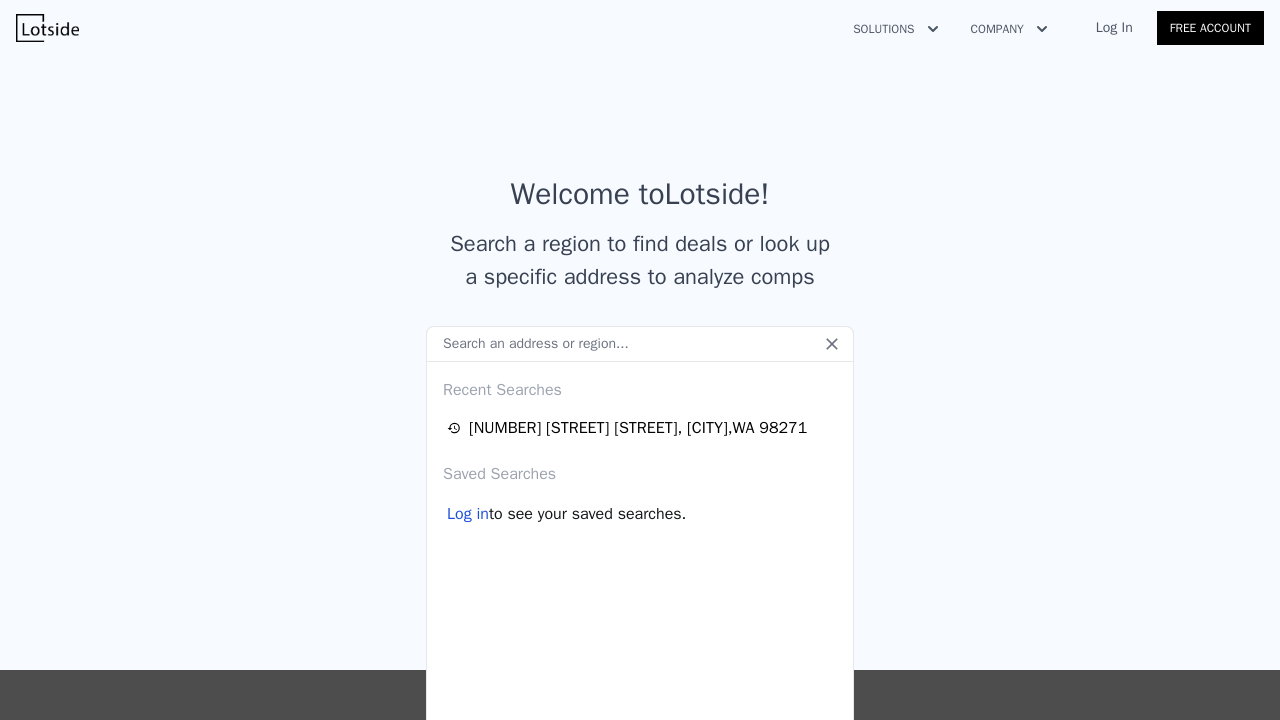 click at bounding box center [640, 344] 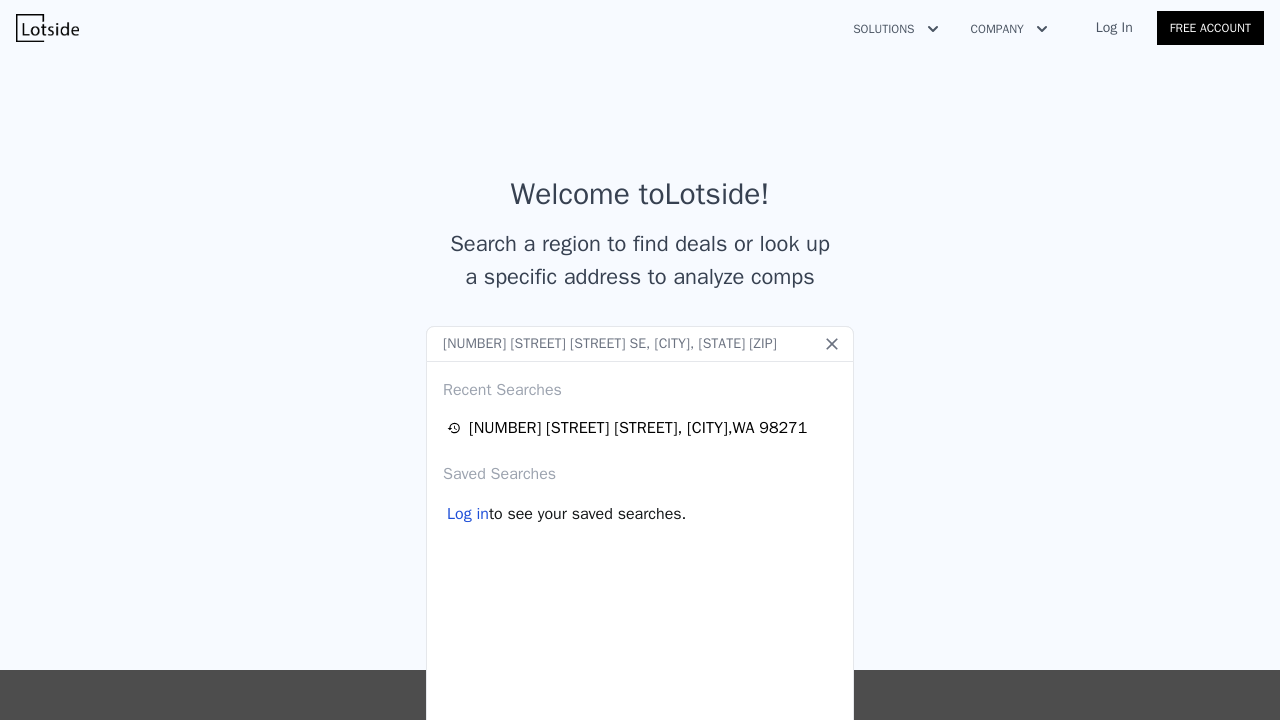type on "4316 Crystal Lane Loop SE, Puyallup, WA 98372" 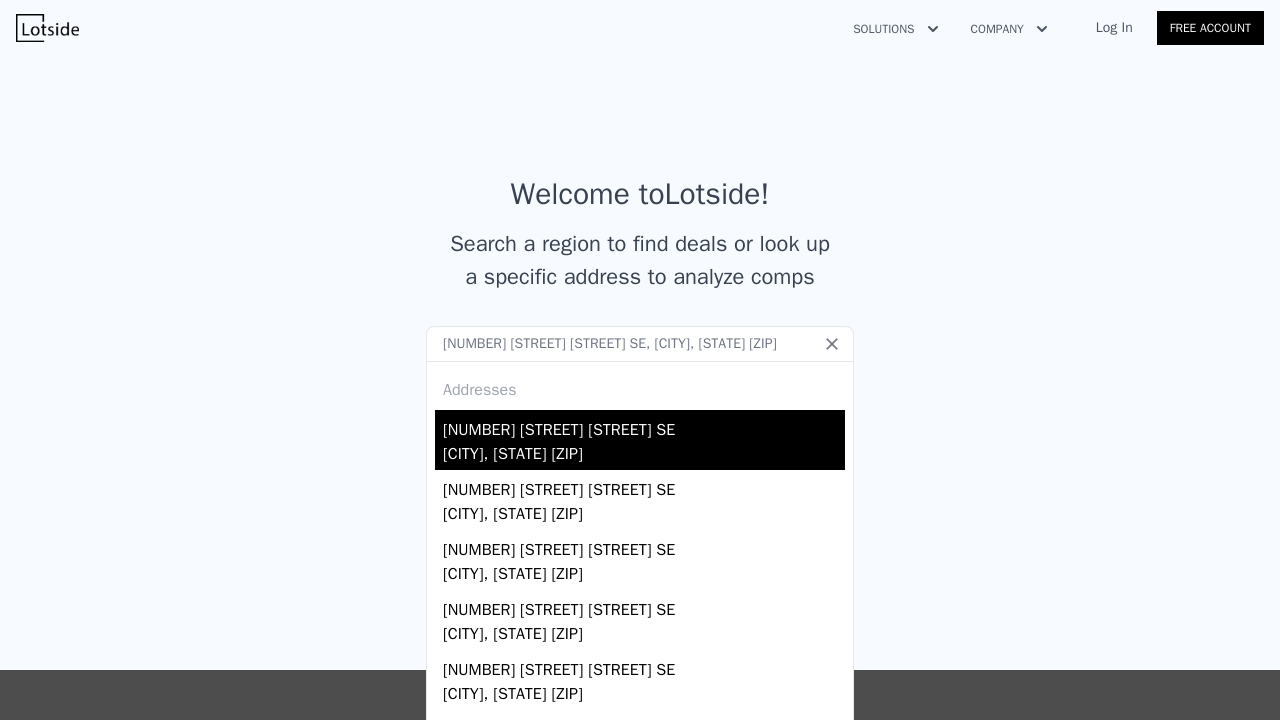 click on "4316 Crystal Lane Loop SE" at bounding box center [644, 426] 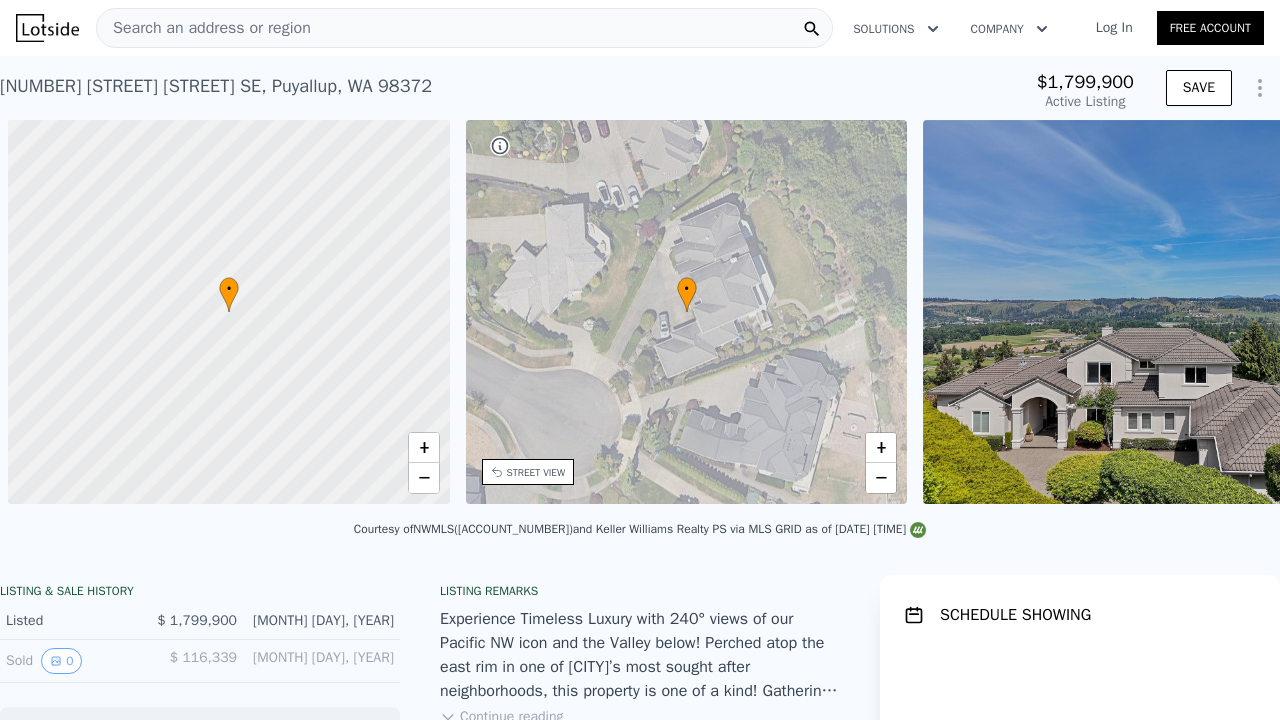 scroll, scrollTop: 0, scrollLeft: 8, axis: horizontal 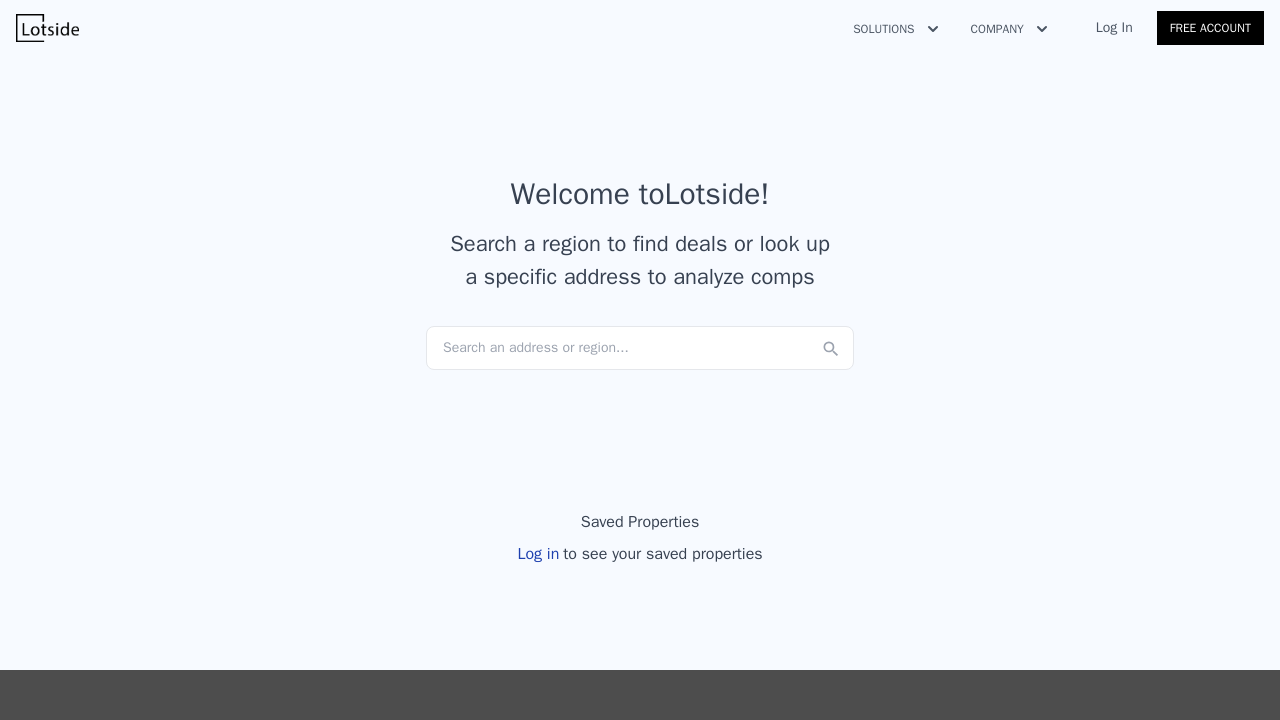click on "Search an address or region..." at bounding box center [640, 348] 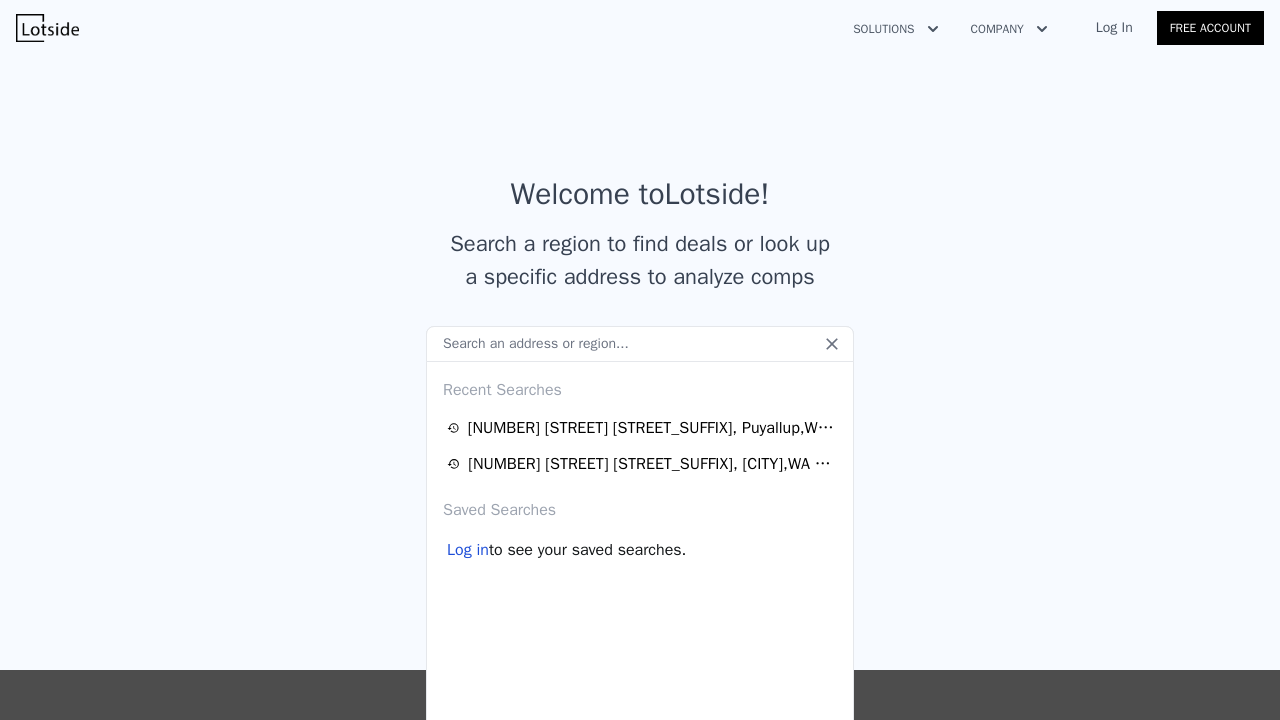 click at bounding box center (640, 344) 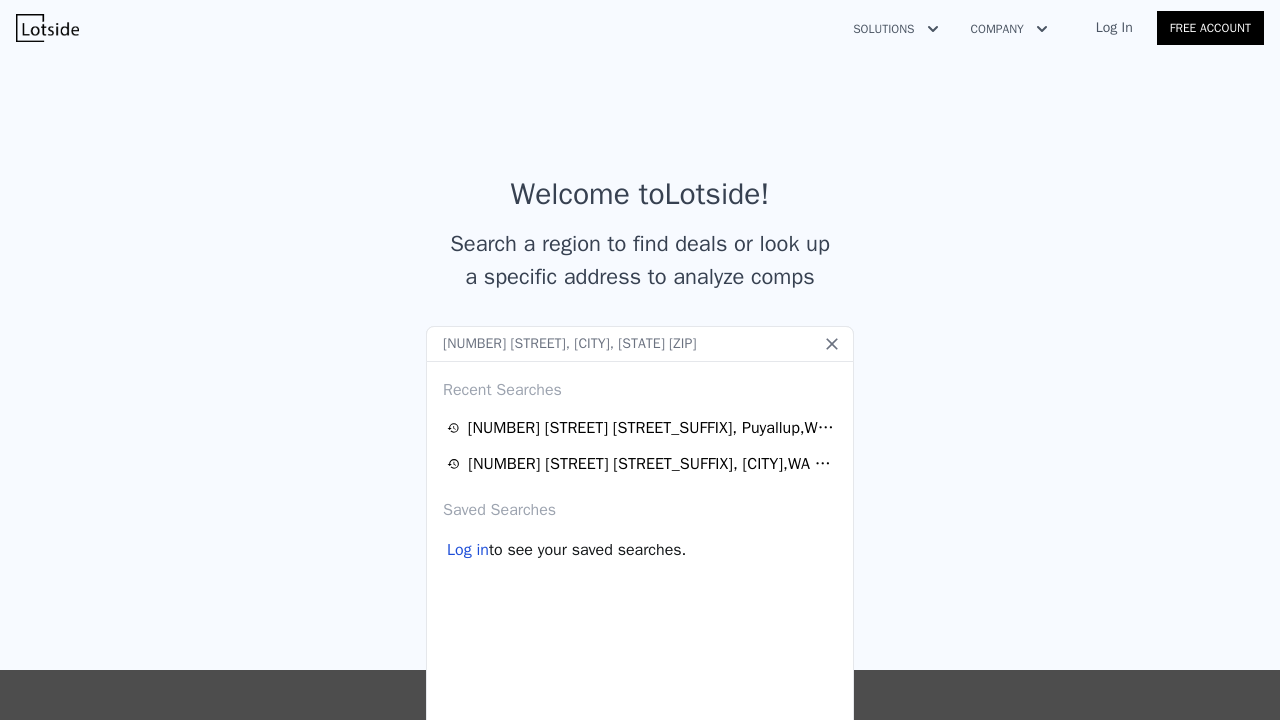 type on "1349 S Highland Drive, Tacoma, WA 98465" 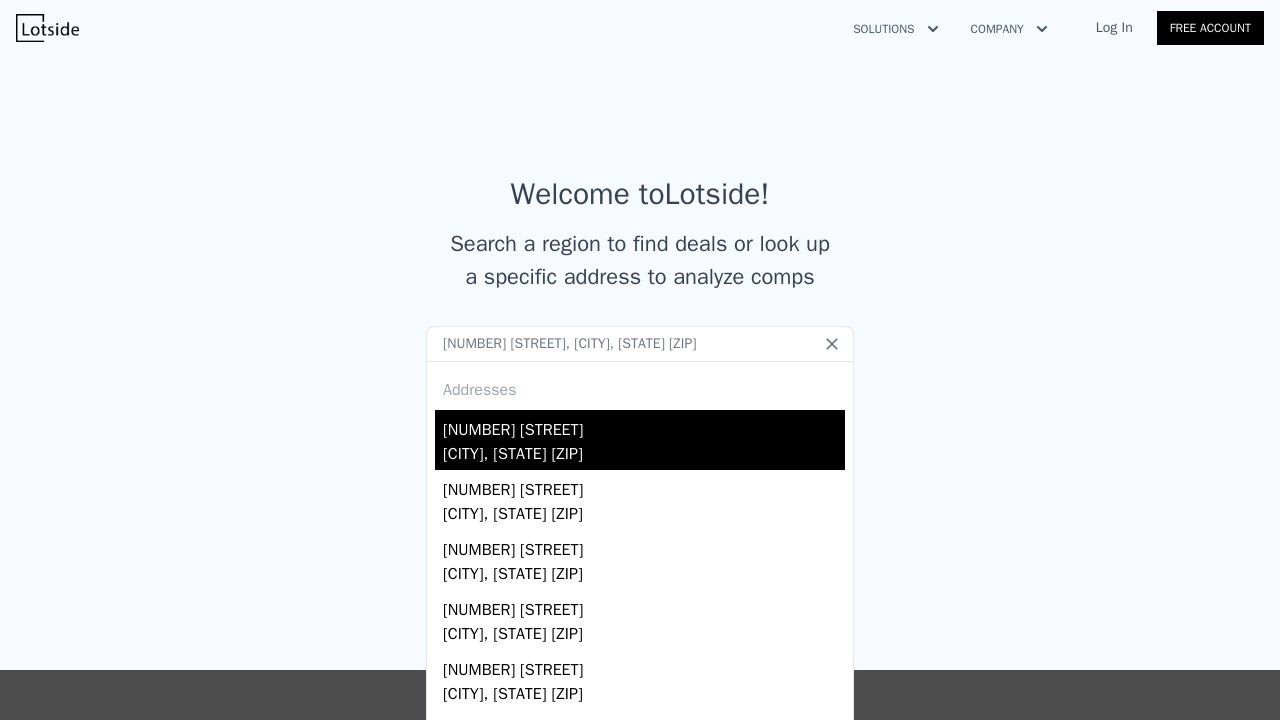 click on "[NUMBER] [STREET] [AVE]" at bounding box center (644, 426) 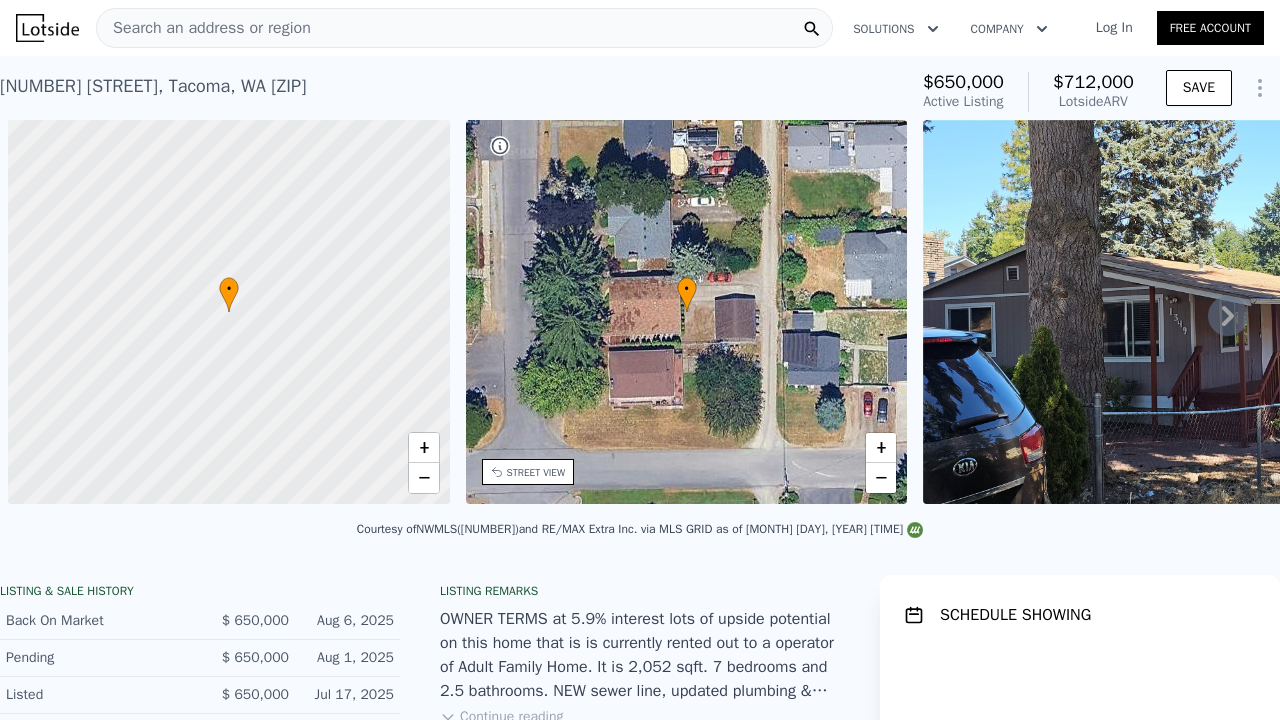 scroll, scrollTop: 0, scrollLeft: 8, axis: horizontal 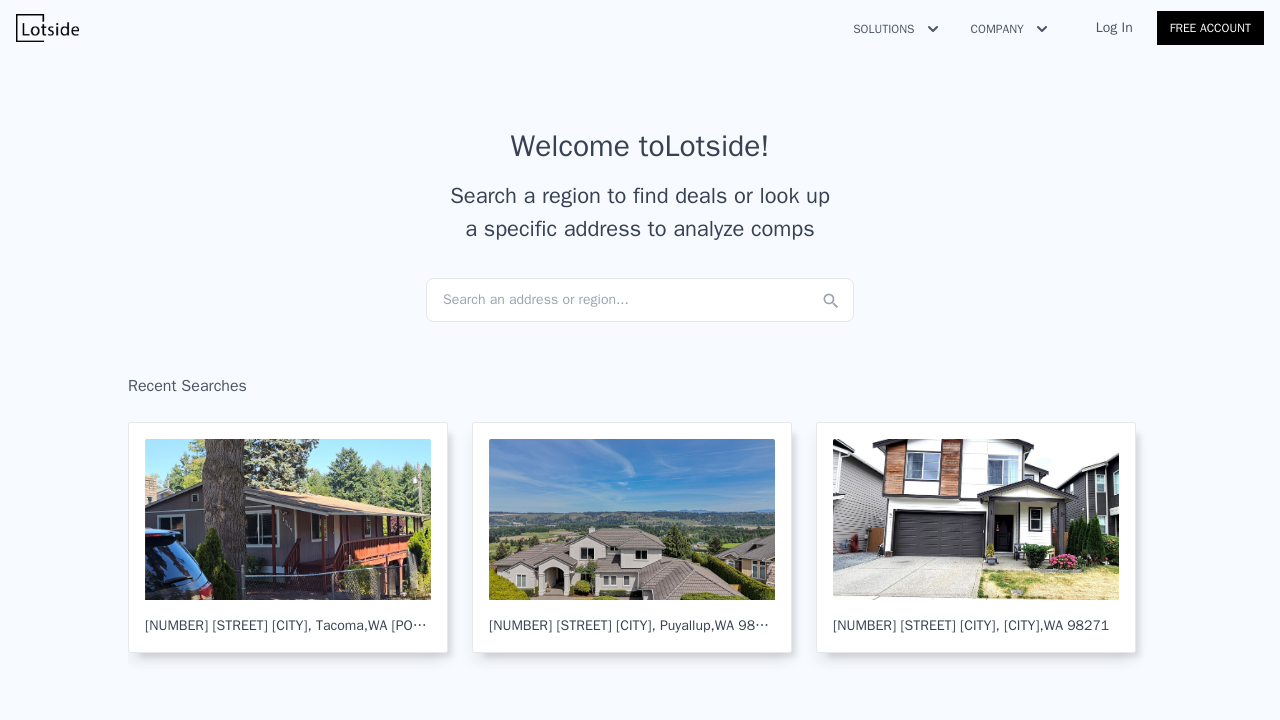 click on "Recent Searches" at bounding box center [640, 390] 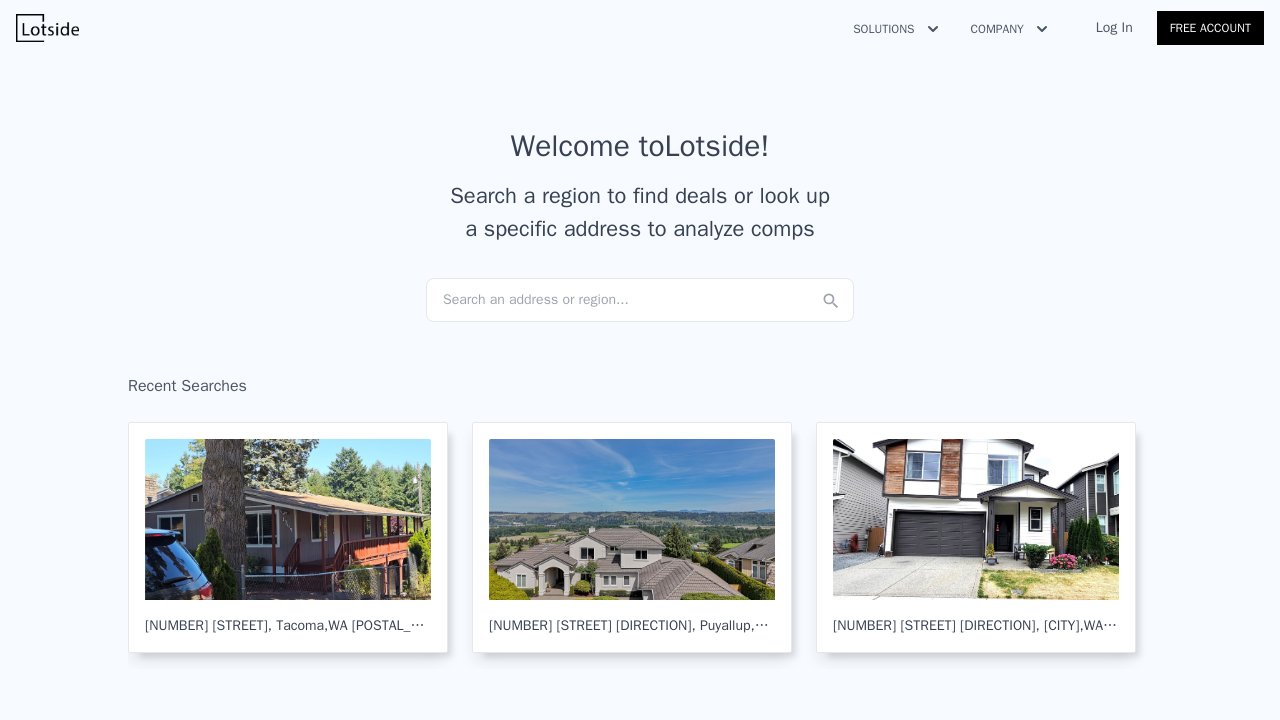 scroll, scrollTop: 0, scrollLeft: 0, axis: both 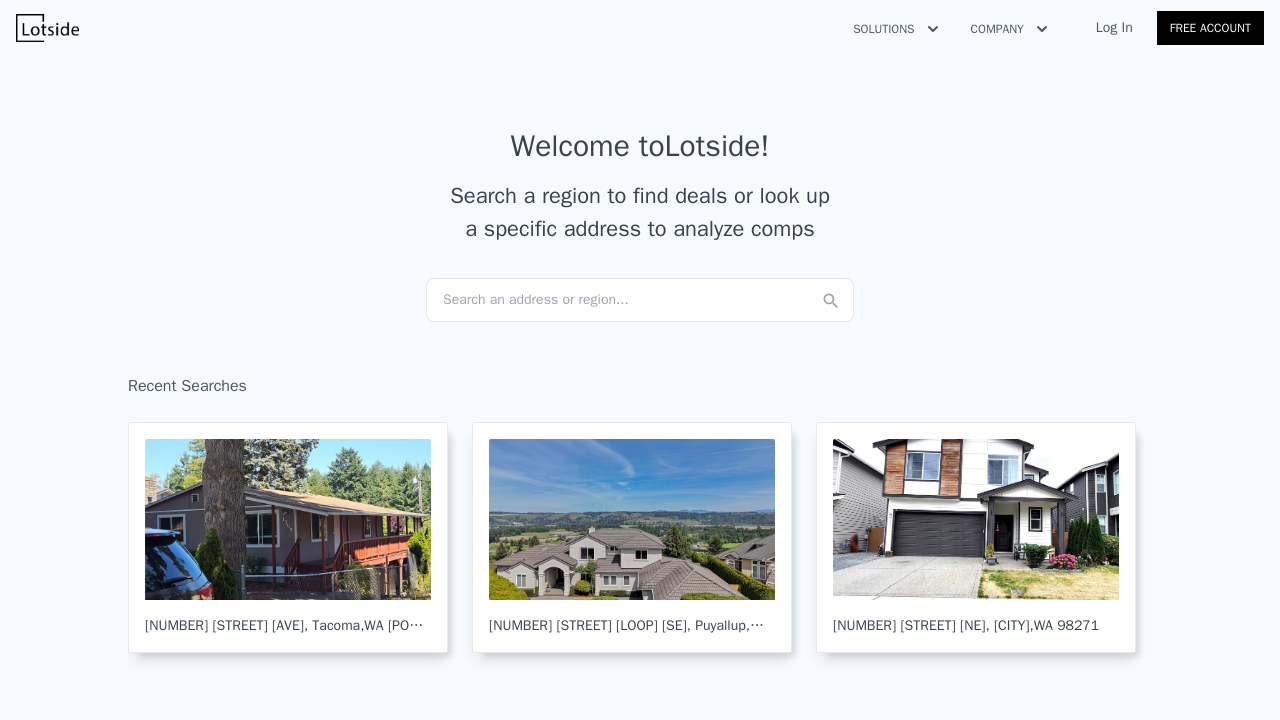click on "Recent Searches" at bounding box center [640, 390] 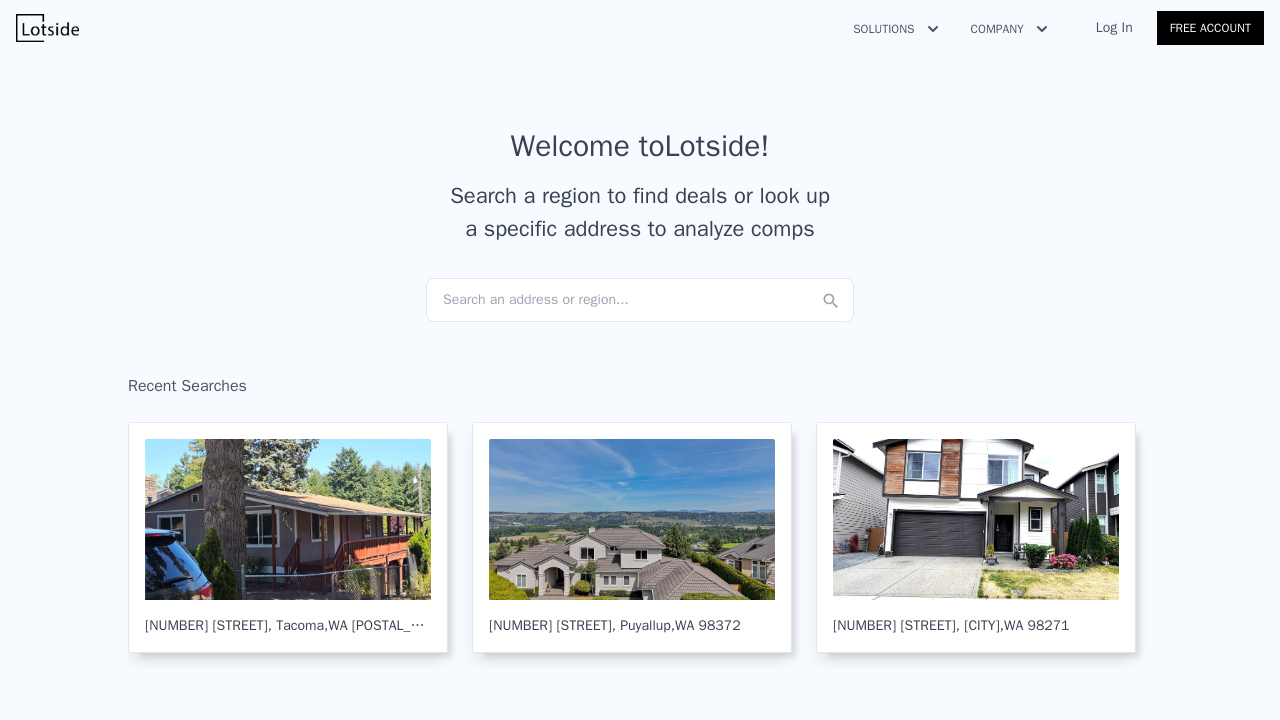 scroll, scrollTop: 0, scrollLeft: 0, axis: both 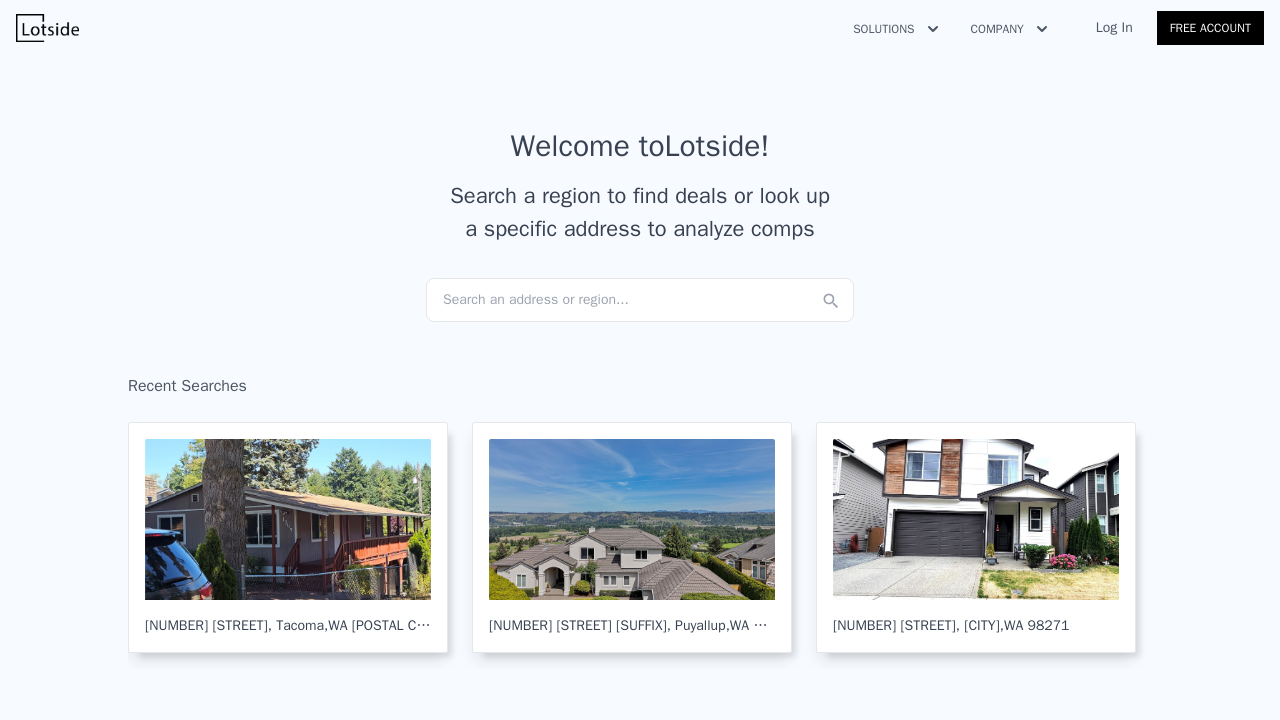 click on "Recent Searches" at bounding box center [640, 390] 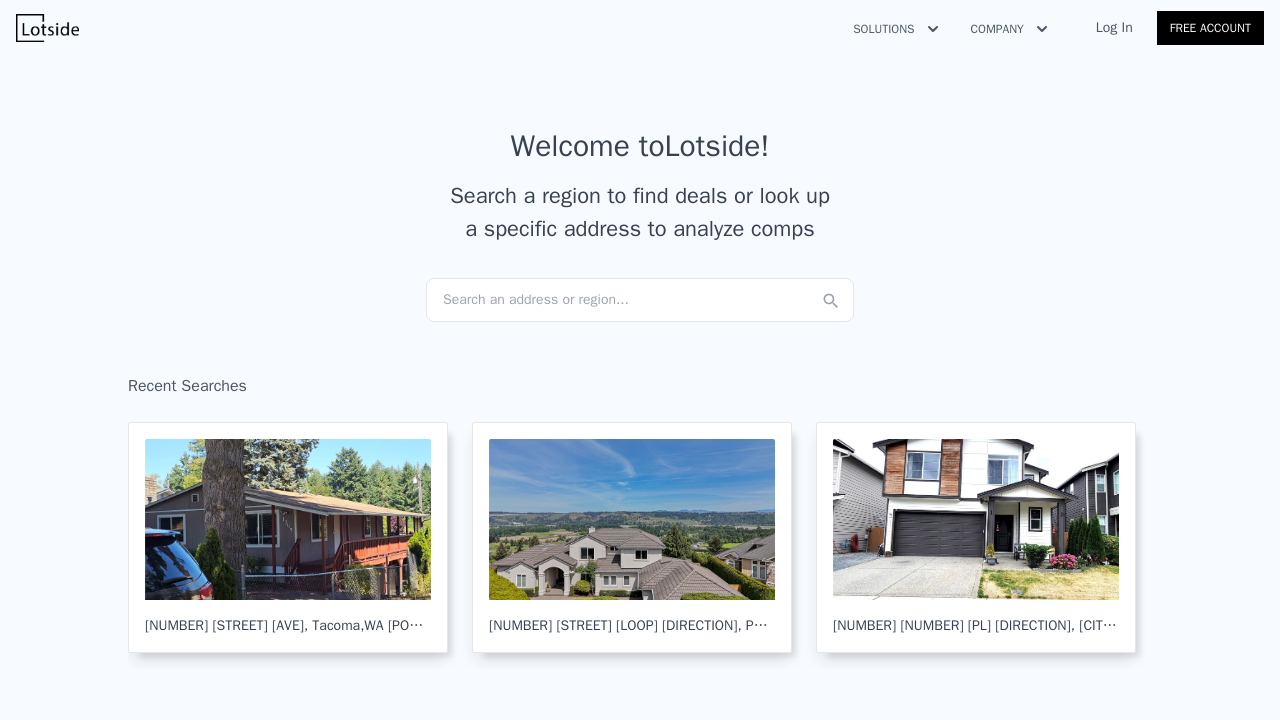 scroll, scrollTop: 0, scrollLeft: 0, axis: both 